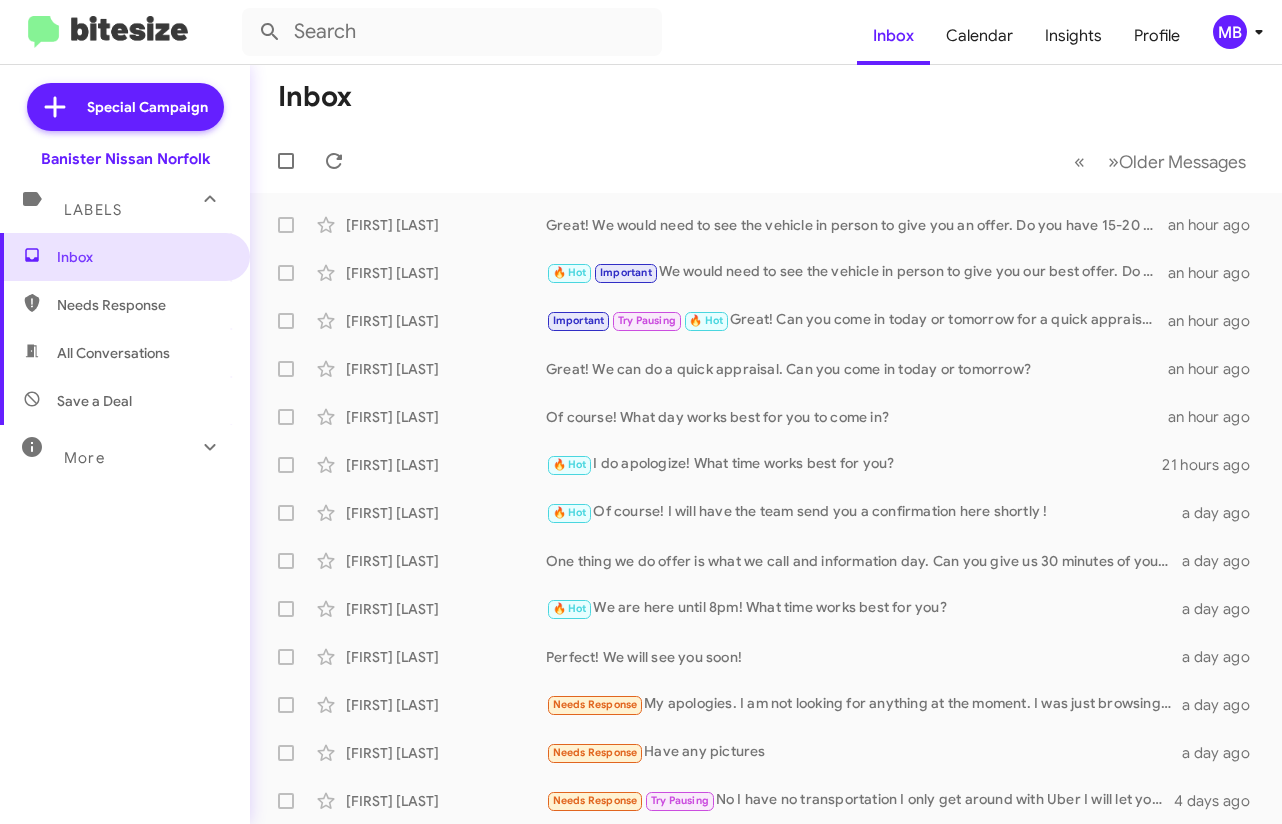 scroll, scrollTop: 0, scrollLeft: 0, axis: both 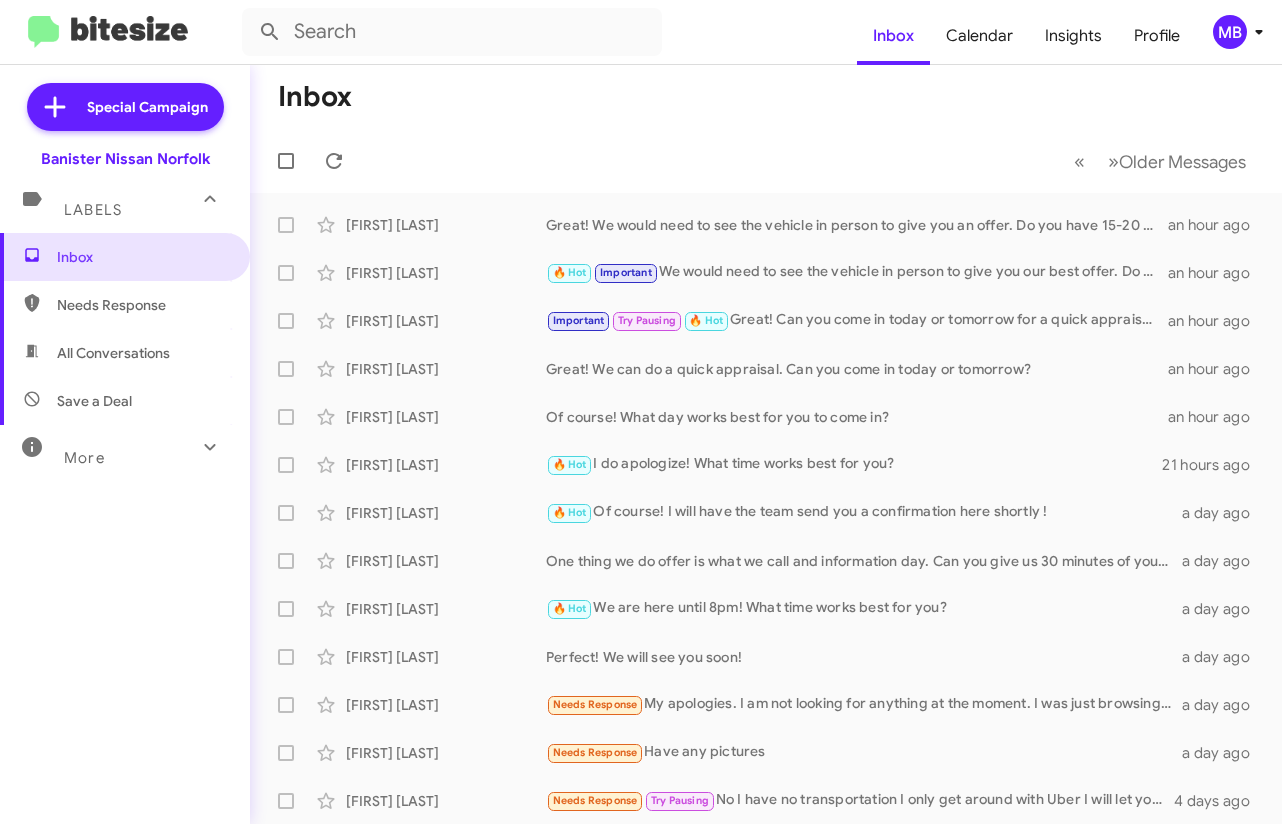 click on "Needs Response" at bounding box center (125, 305) 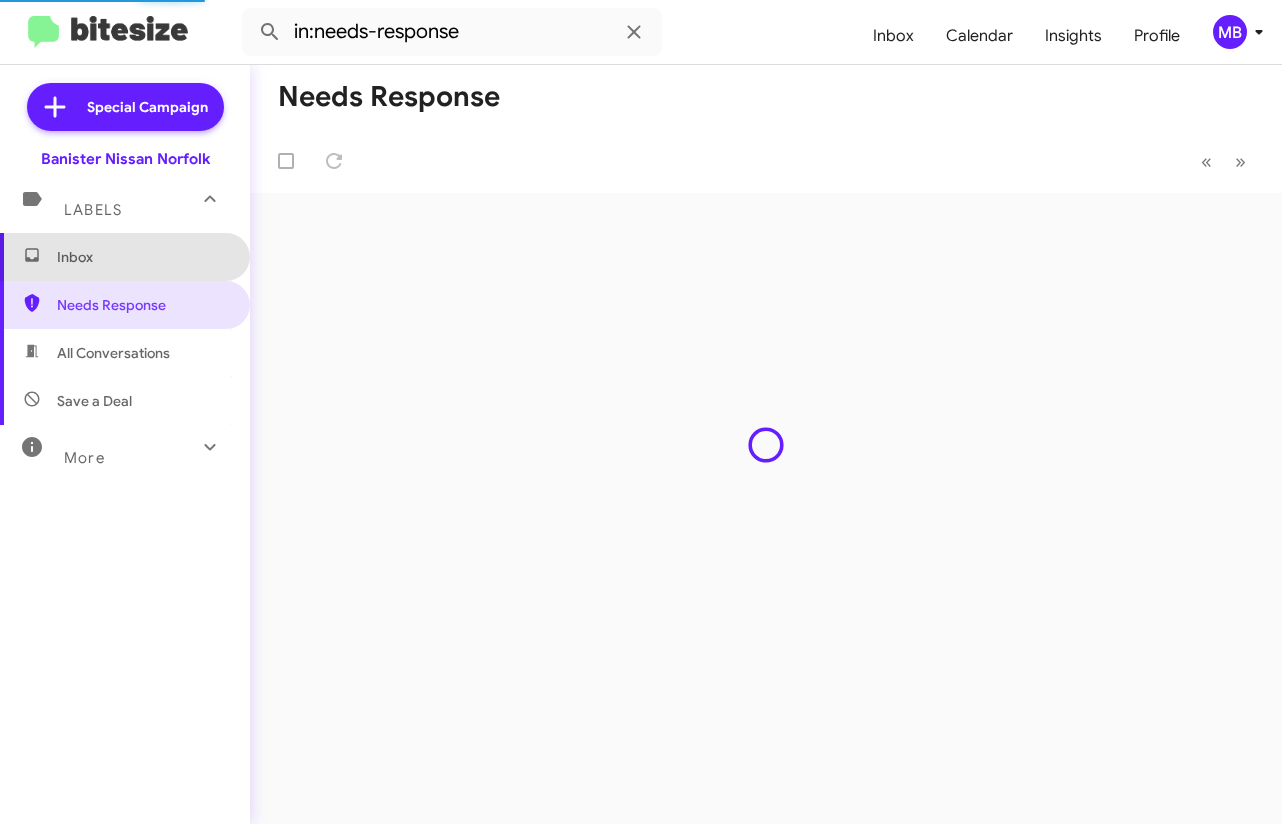 click on "Inbox" at bounding box center [142, 257] 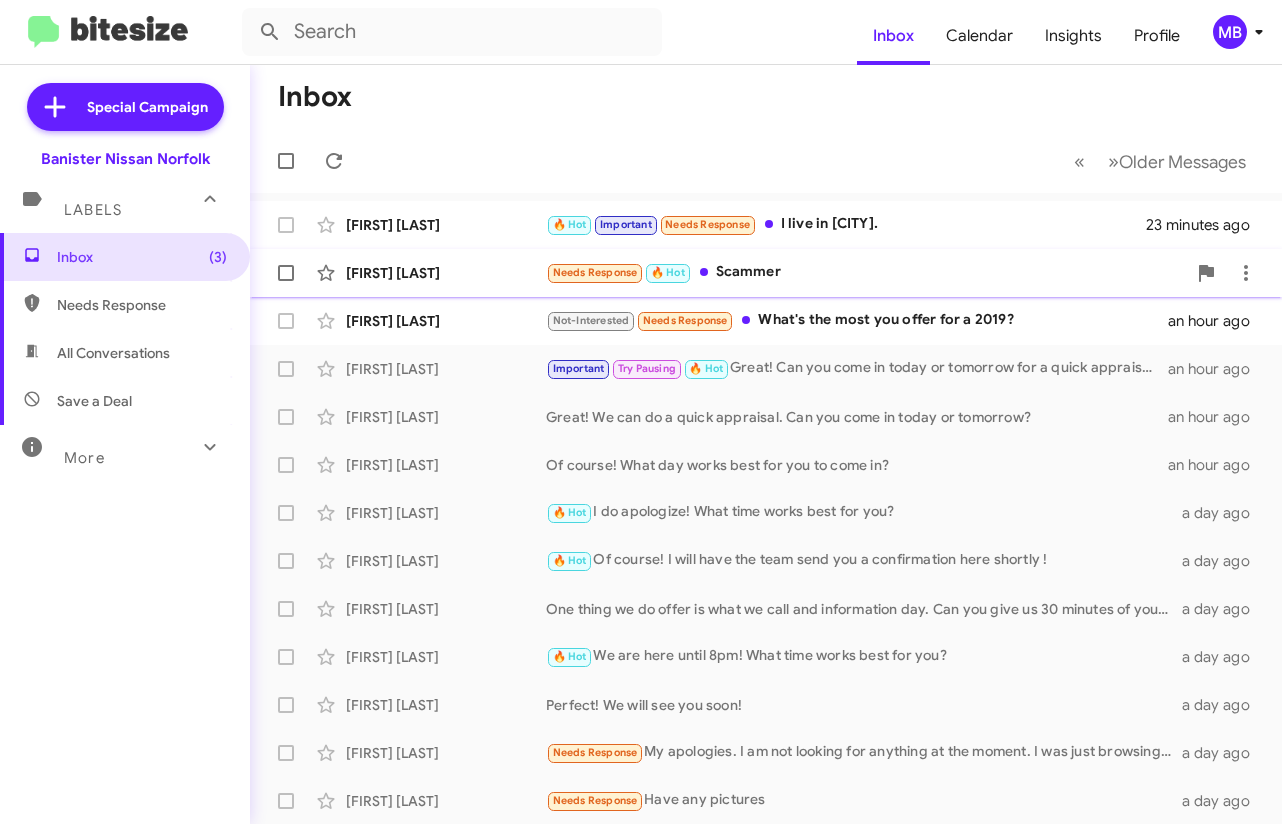 click on "Needs Response   🔥 Hot" at bounding box center (651, 224) 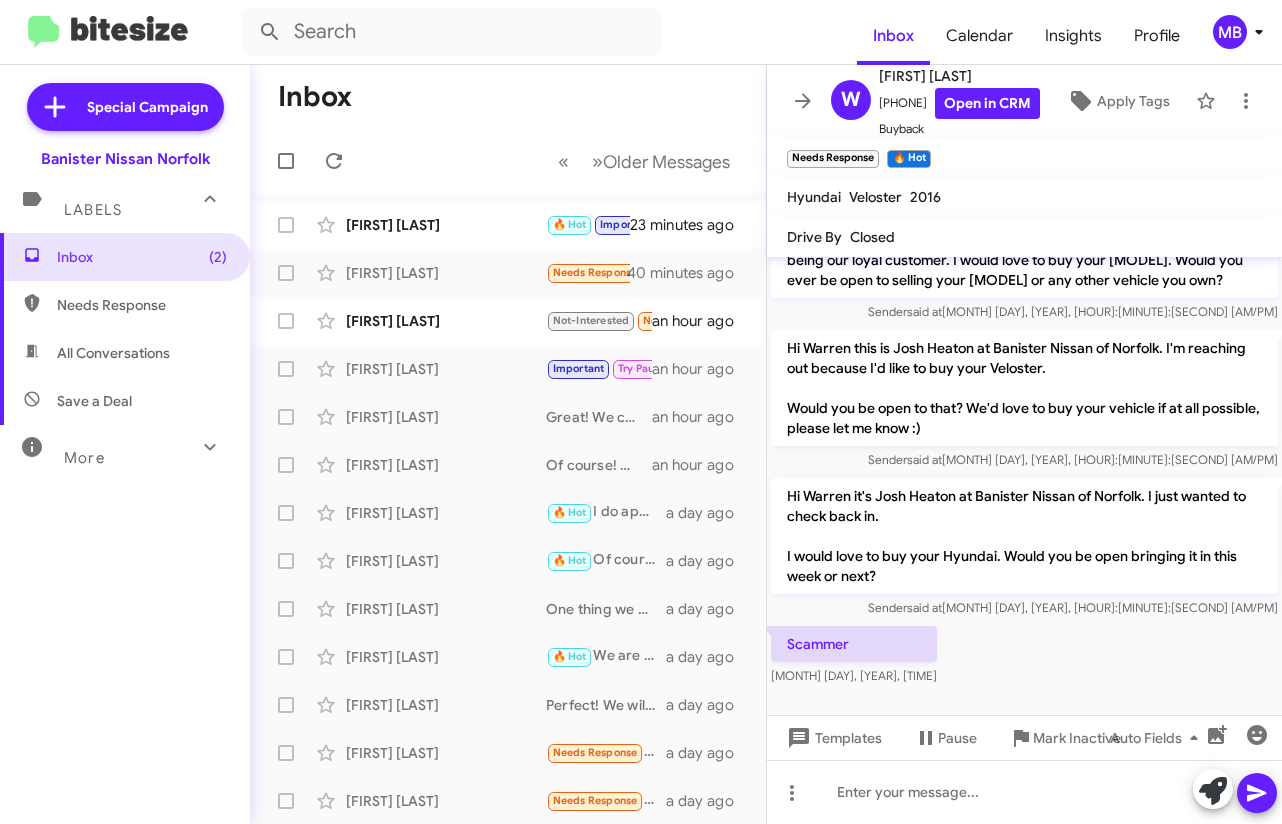 scroll, scrollTop: 226, scrollLeft: 0, axis: vertical 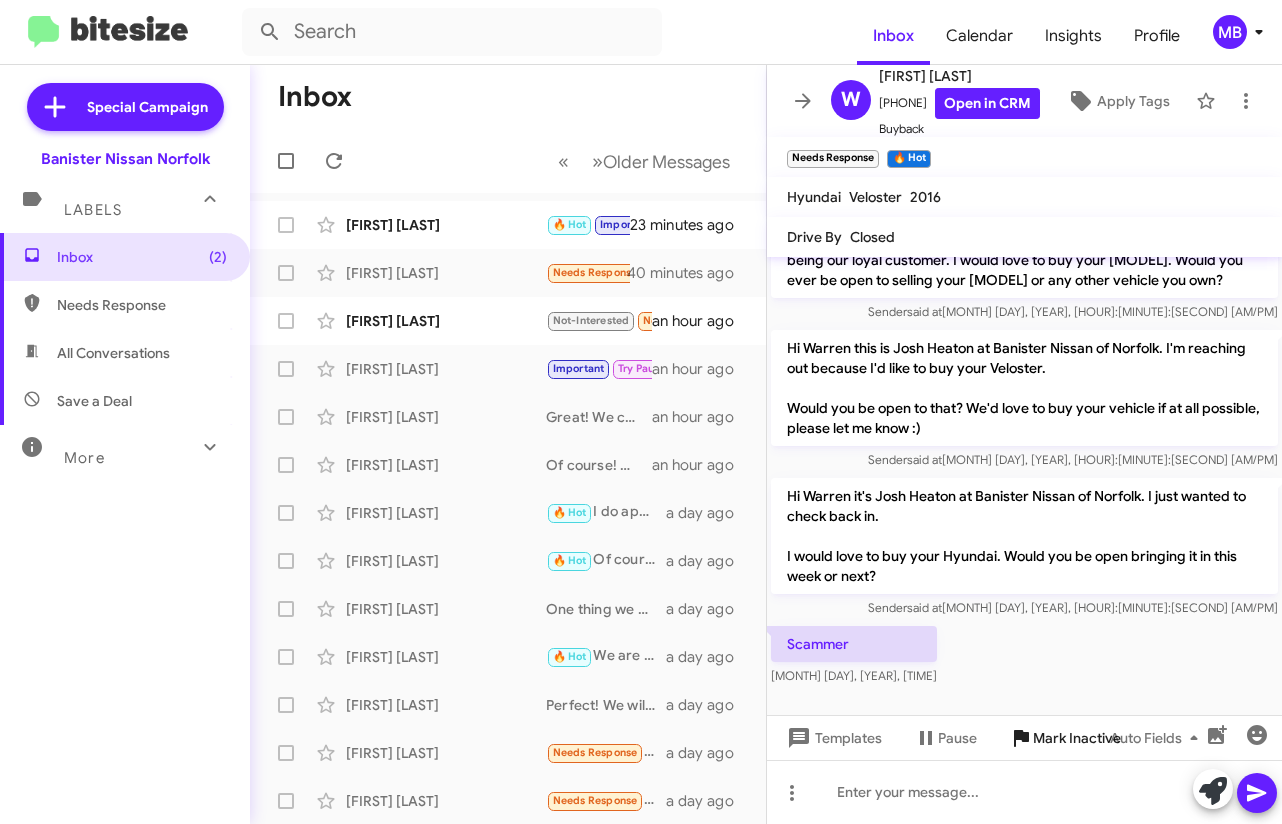click on "Mark Inactive" at bounding box center [1077, 738] 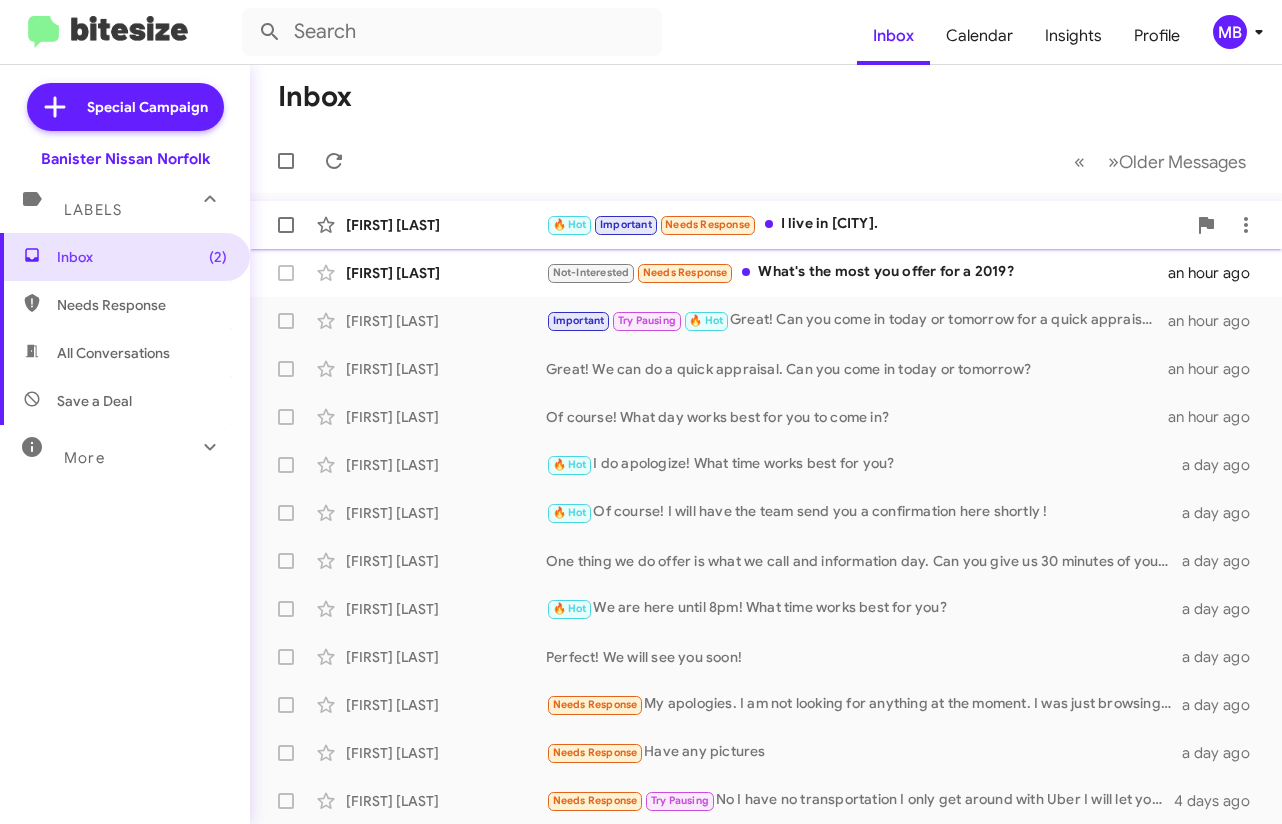 click on "Important" at bounding box center [569, 225] 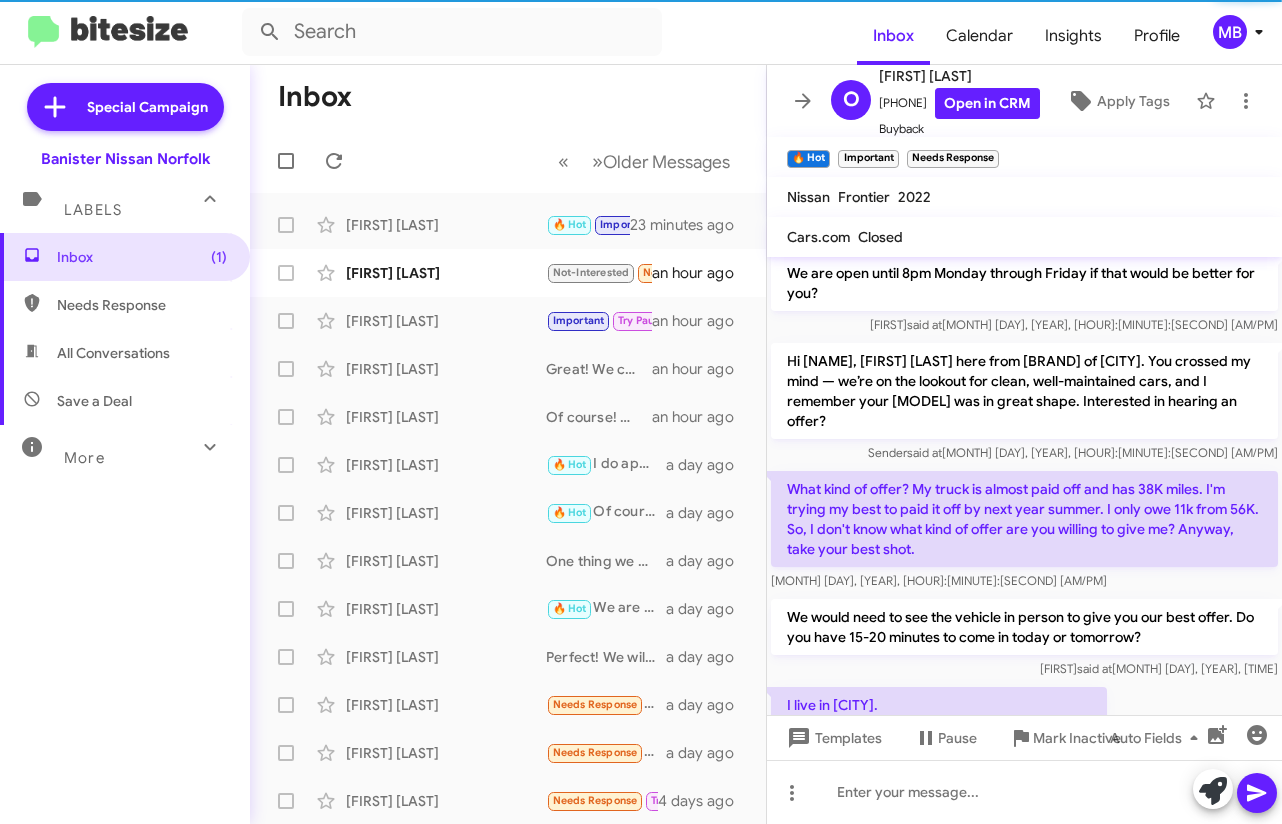 scroll, scrollTop: 830, scrollLeft: 0, axis: vertical 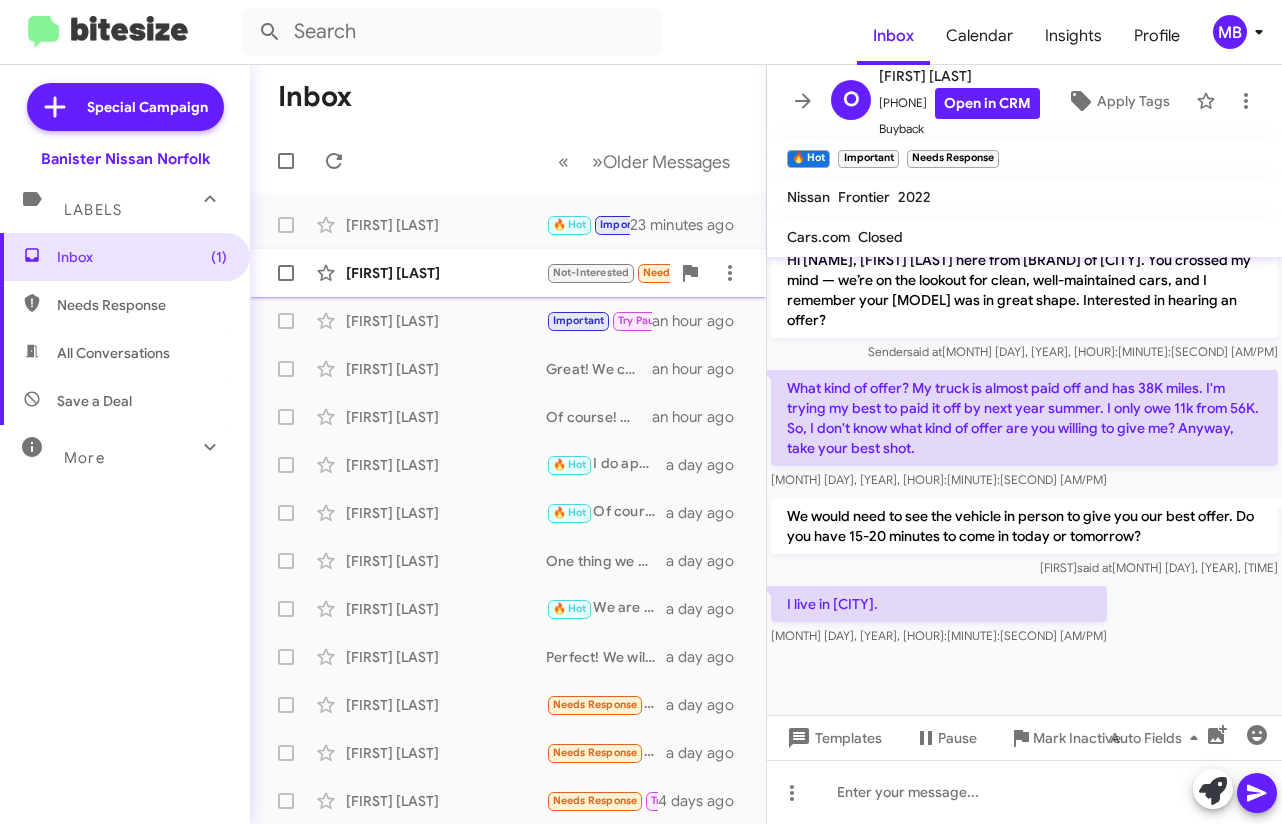 click on "[FIRST] [LAST]" at bounding box center (446, 273) 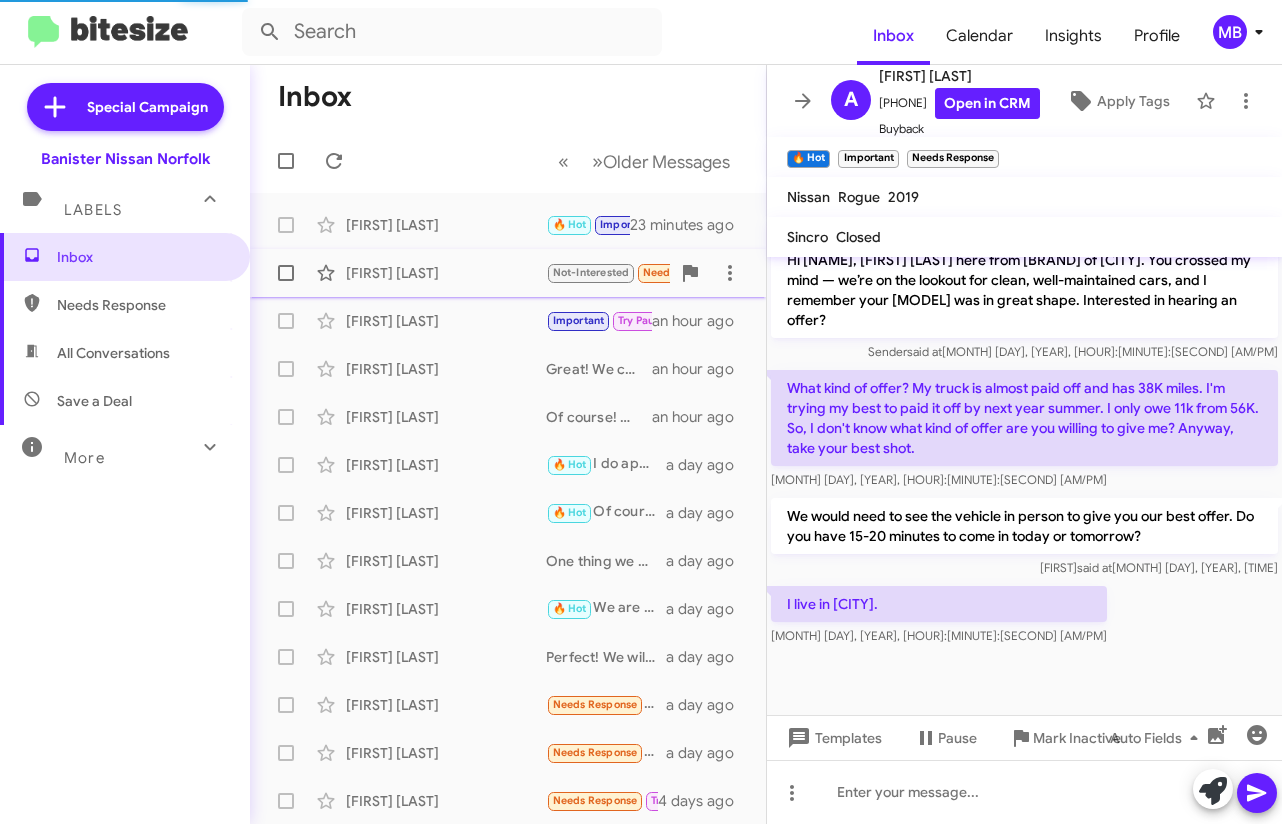 scroll, scrollTop: 88, scrollLeft: 0, axis: vertical 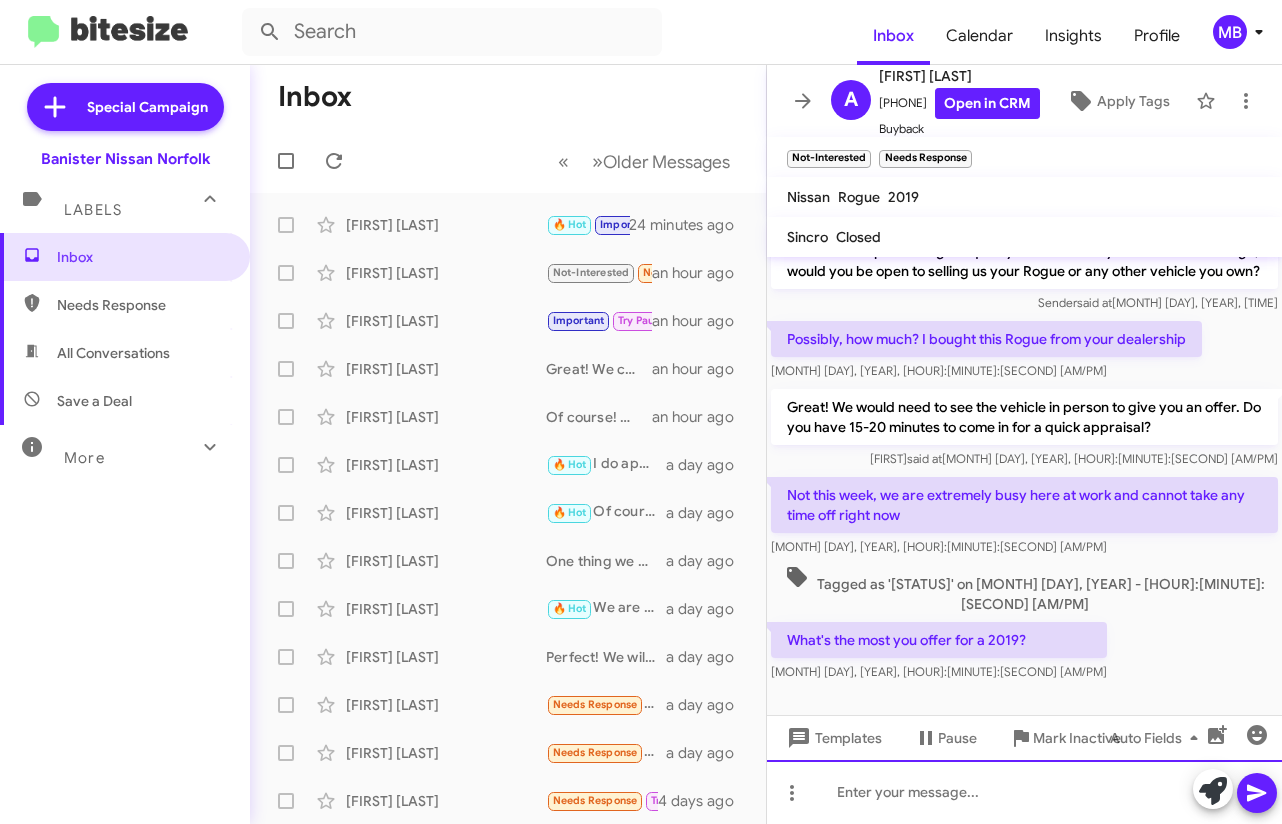 click at bounding box center [1024, 792] 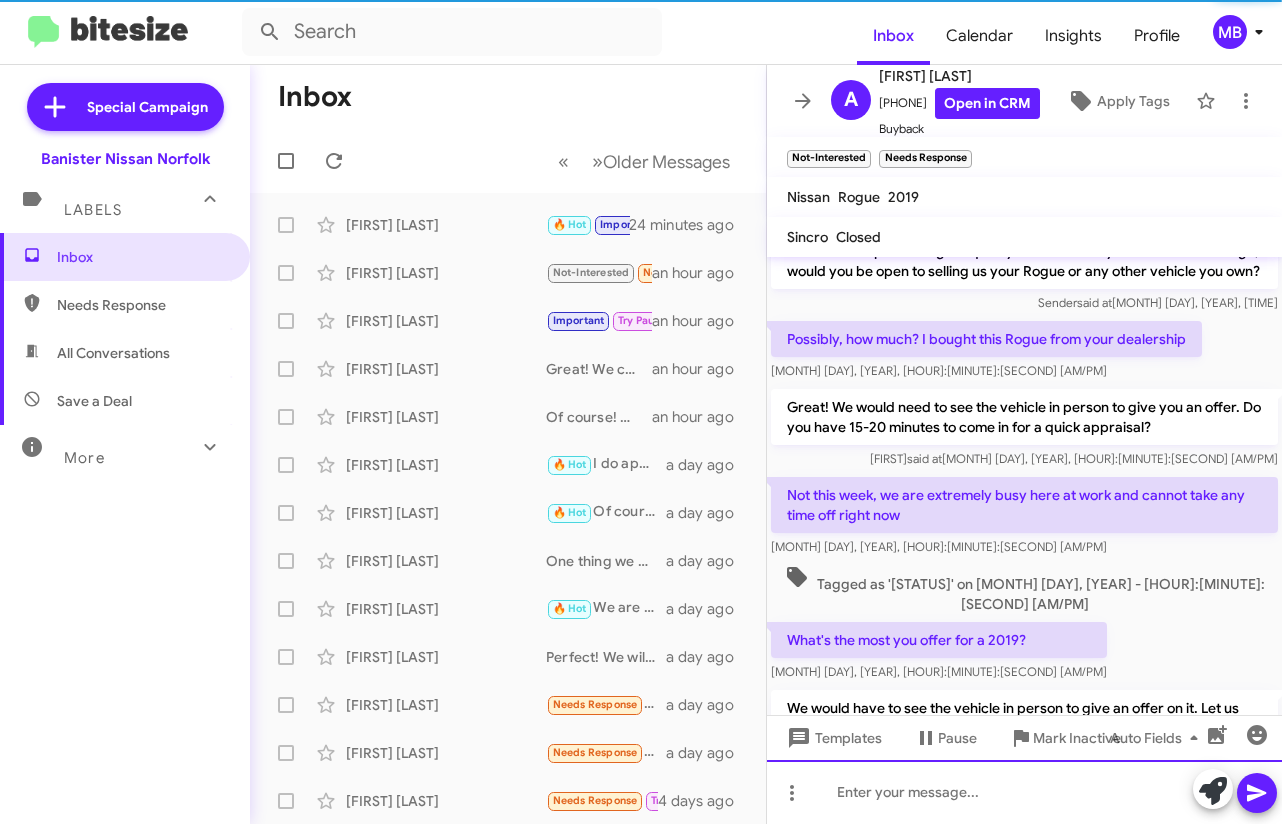 scroll, scrollTop: 182, scrollLeft: 0, axis: vertical 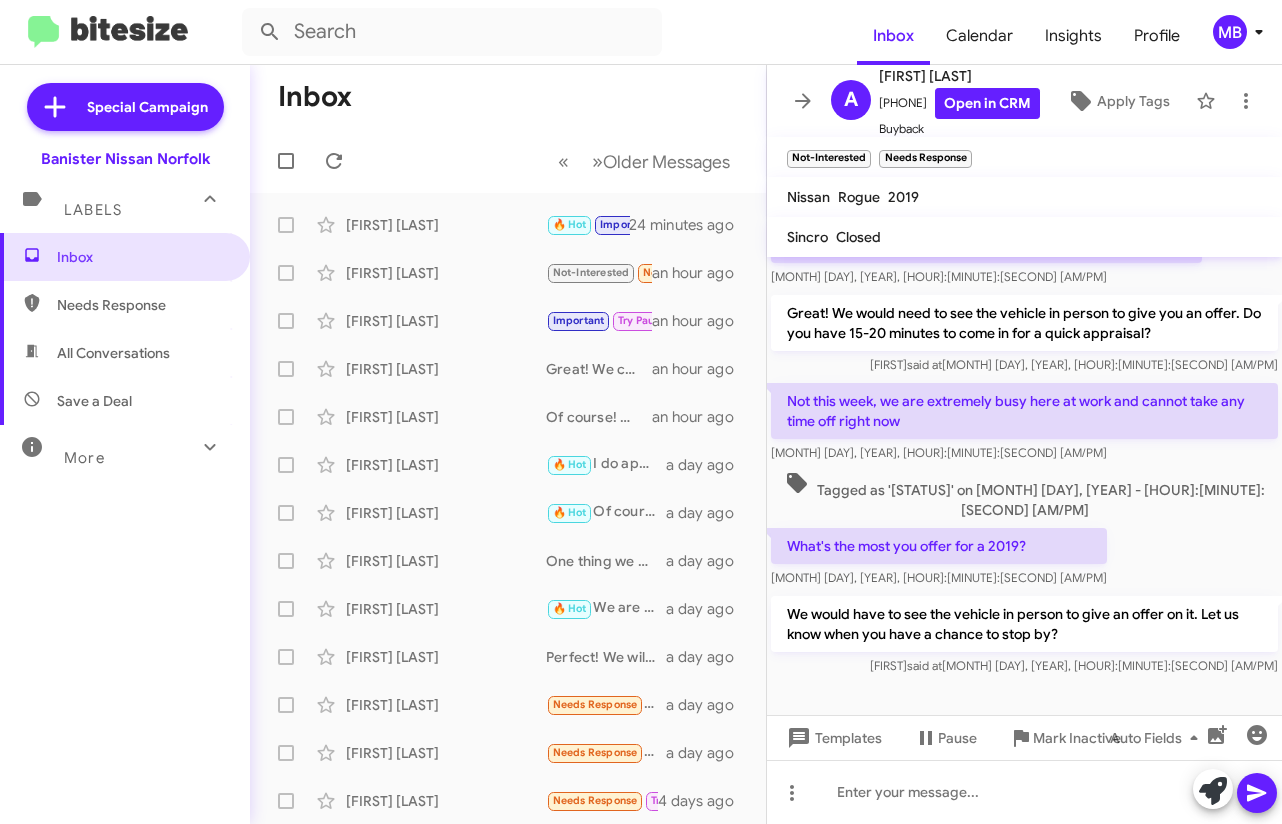 click on "Needs Response" at bounding box center [142, 305] 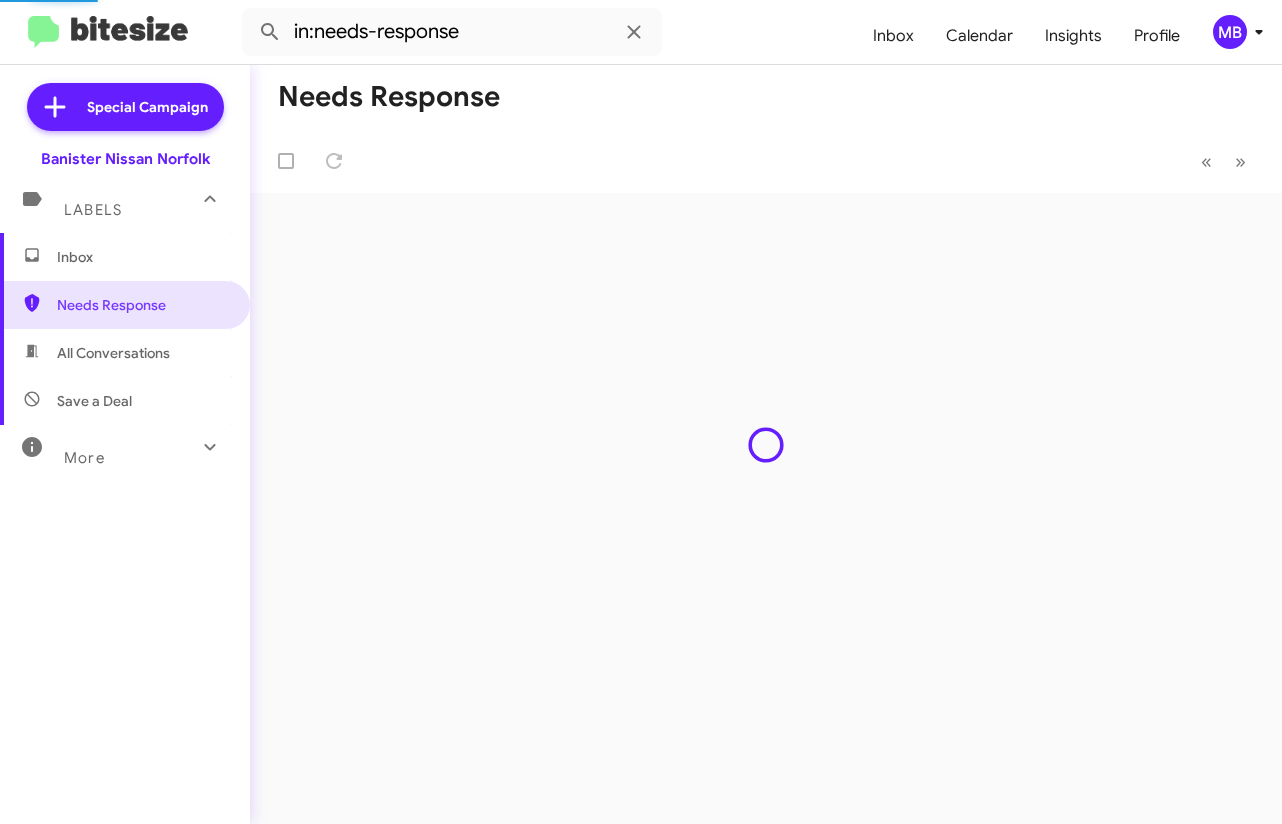 click on "Inbox" at bounding box center [142, 257] 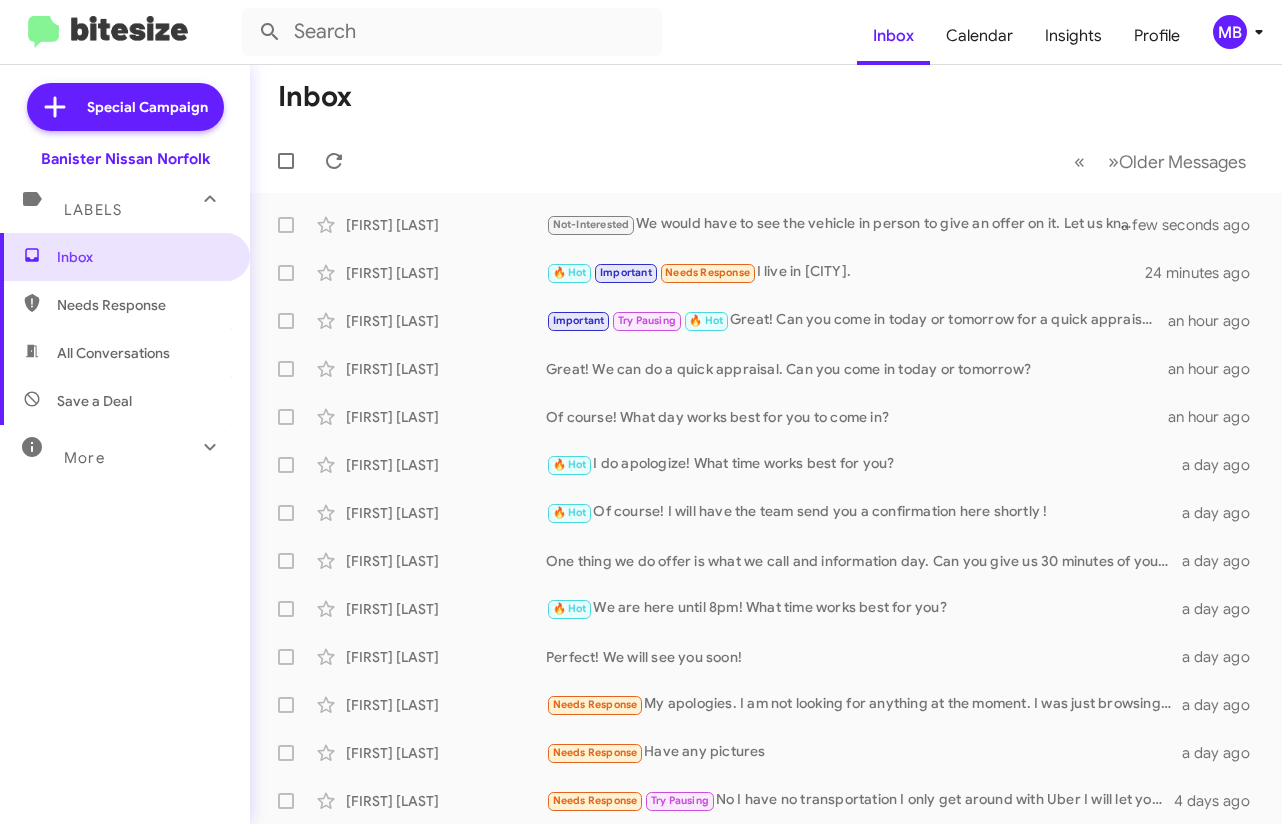 click on "Inbox  Calendar Insights Profile MB" at bounding box center [641, 32] 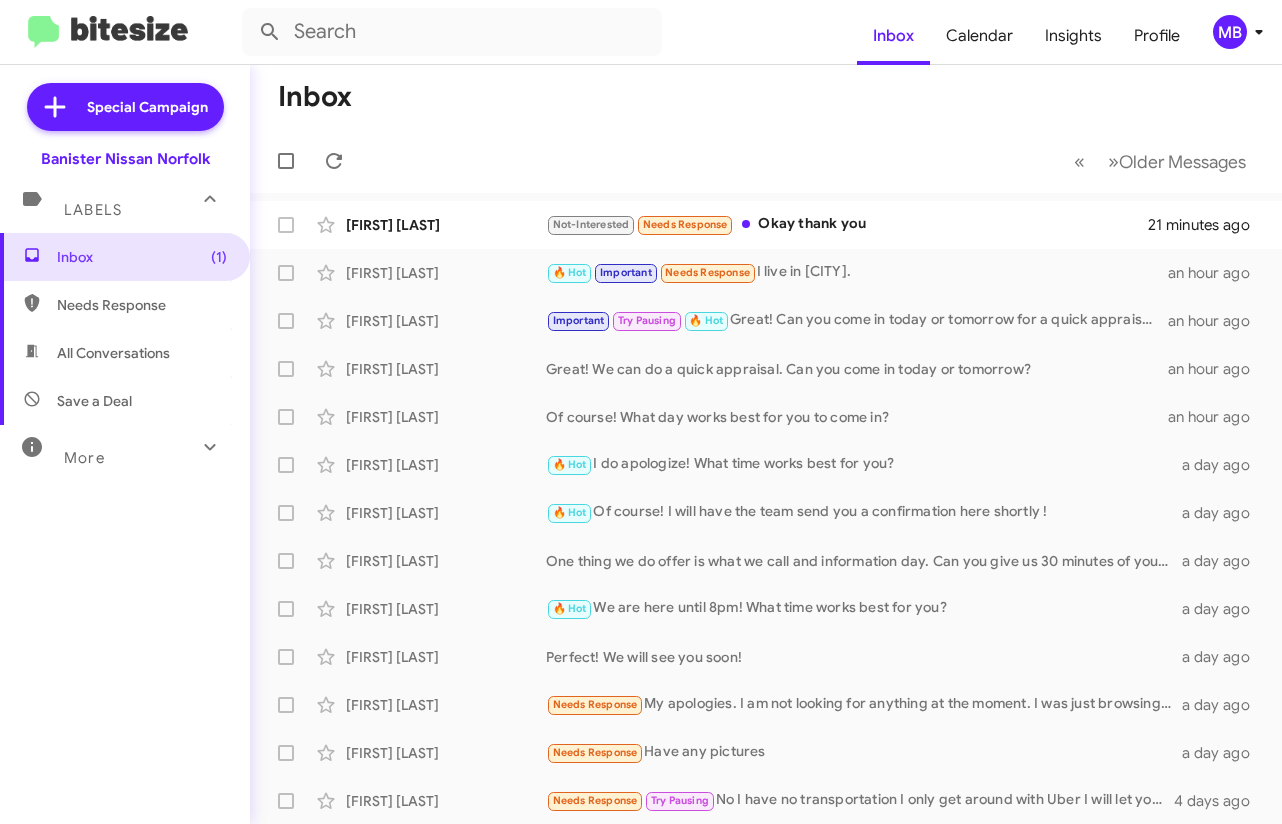 click on "Inbox" at bounding box center (766, 97) 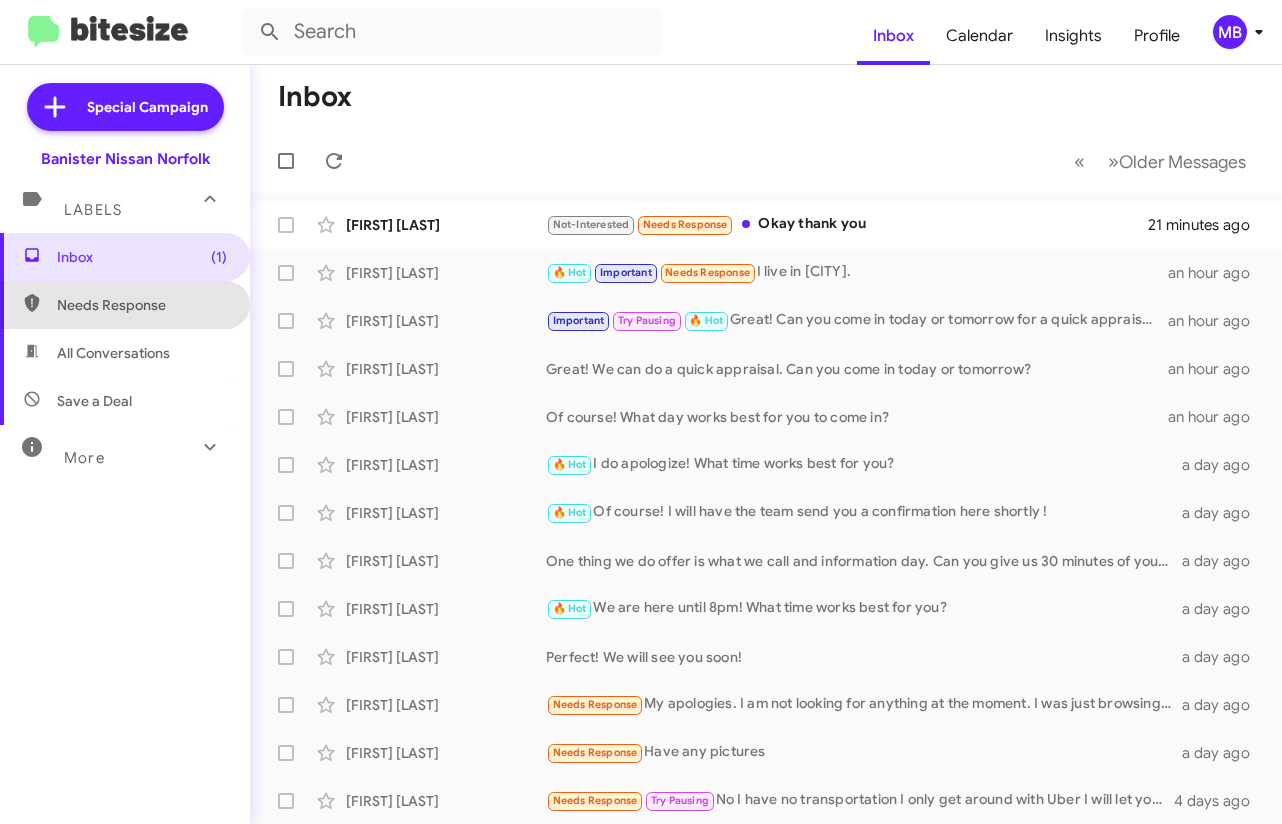 click on "Needs Response" at bounding box center (125, 305) 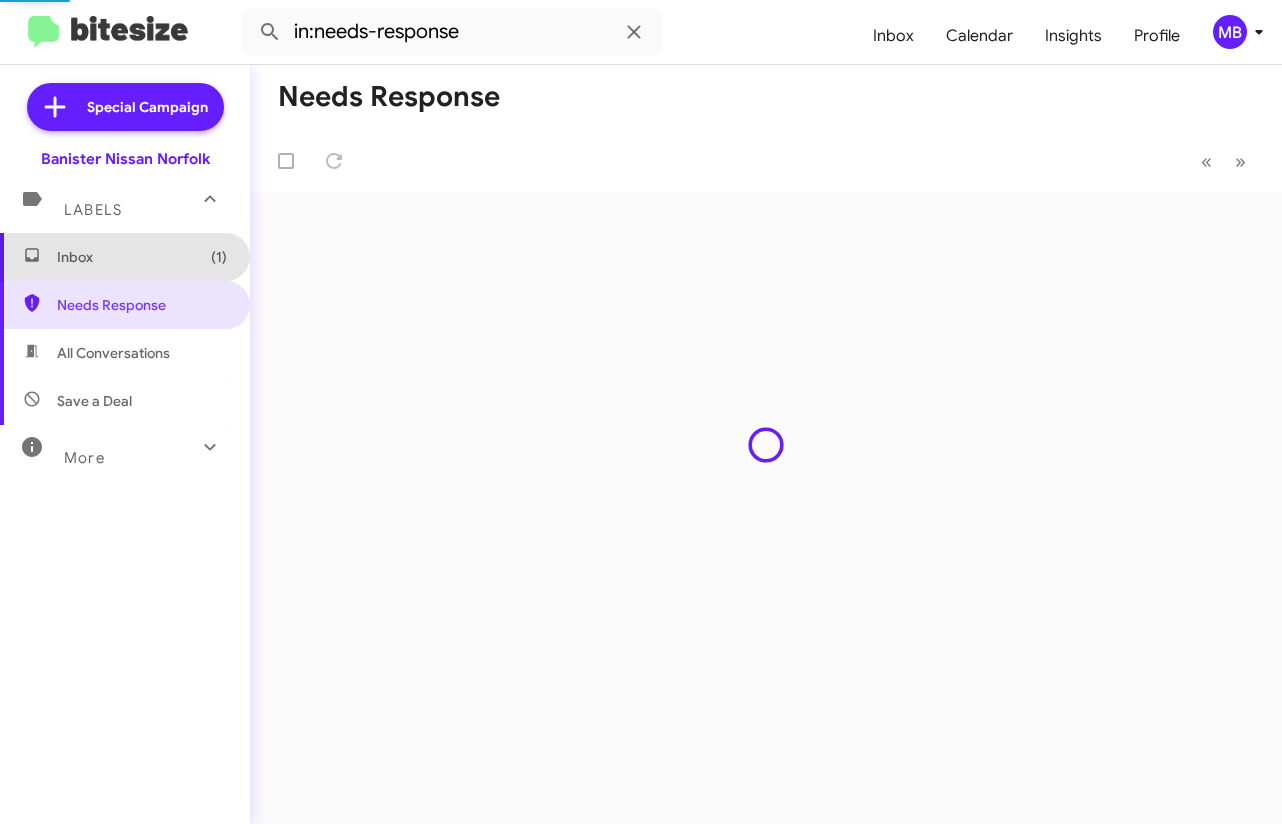 click on "Inbox  (1)" at bounding box center (142, 257) 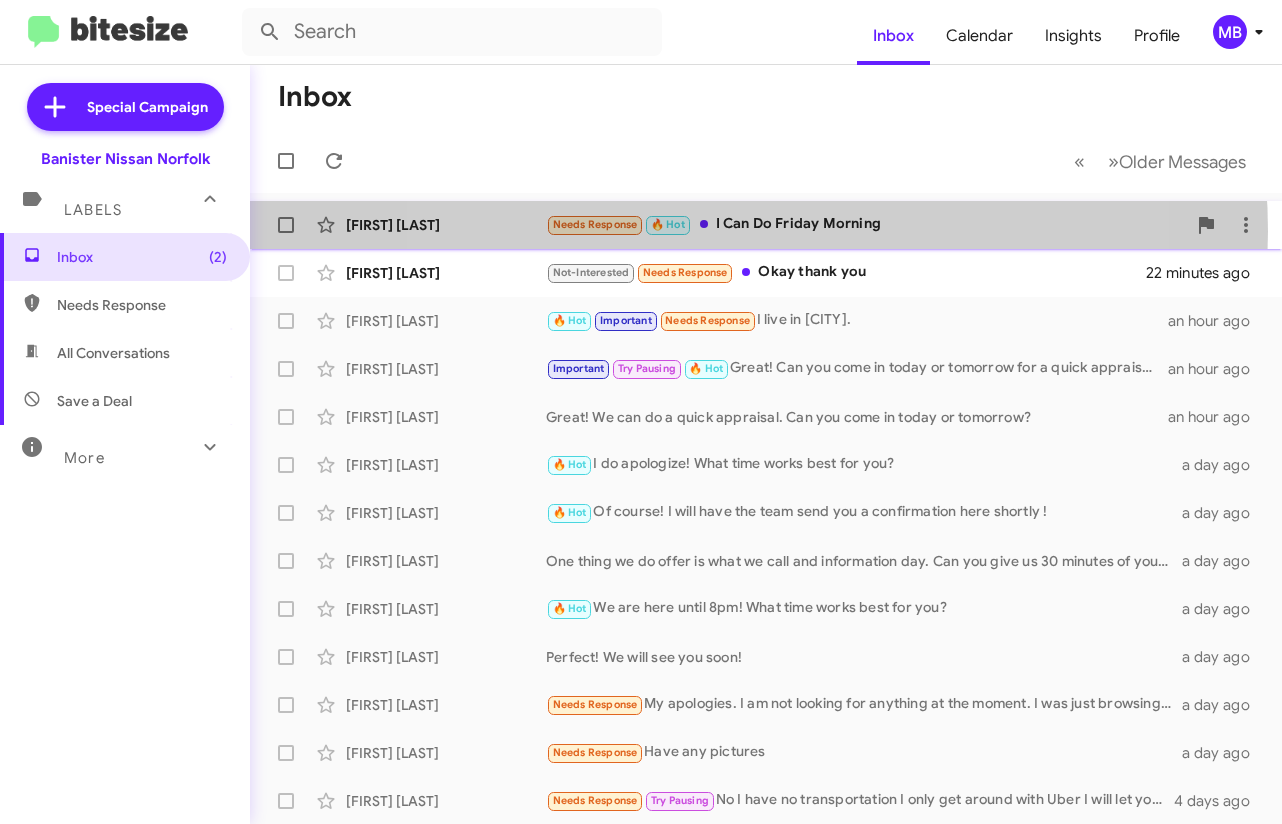 click on "Needs Response   🔥 Hot   I Can Do Friday Morning" at bounding box center (866, 224) 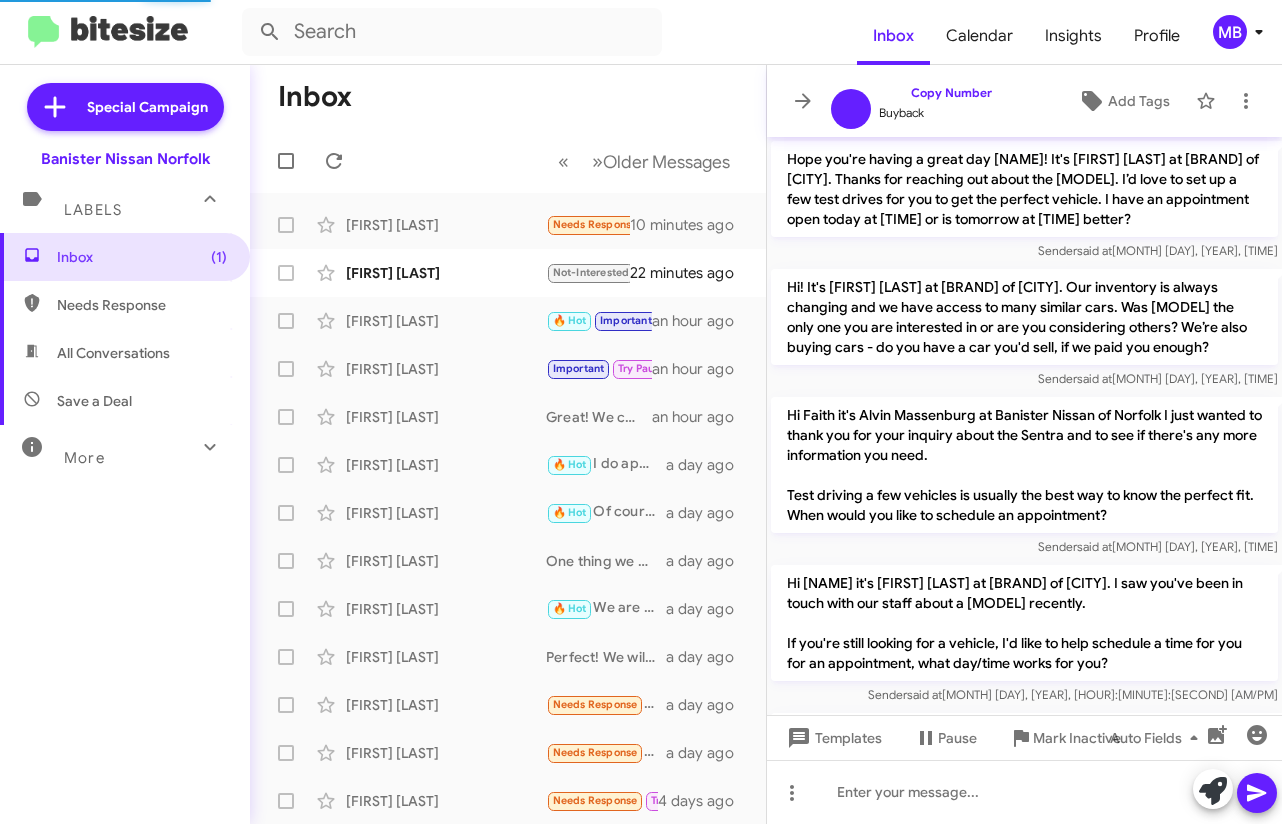 scroll, scrollTop: 2321, scrollLeft: 0, axis: vertical 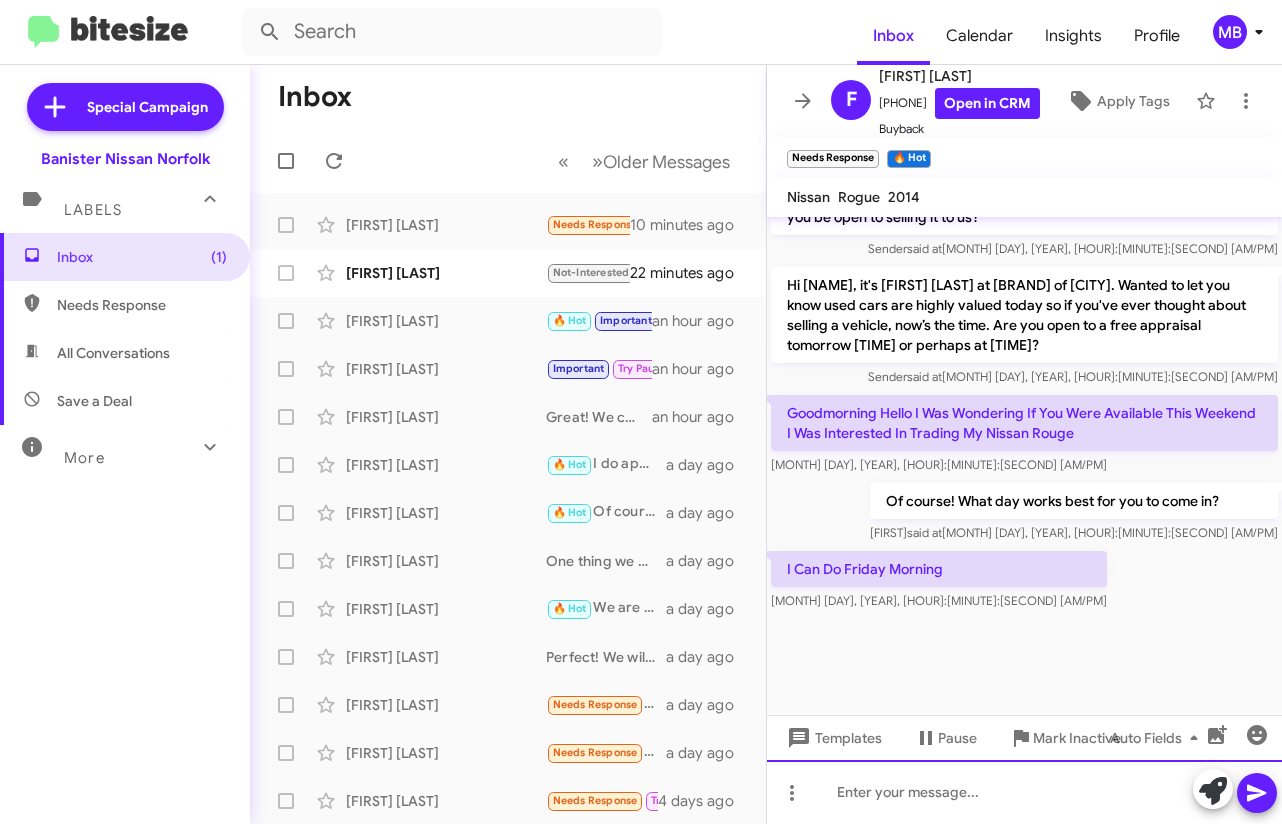 click at bounding box center (1024, 792) 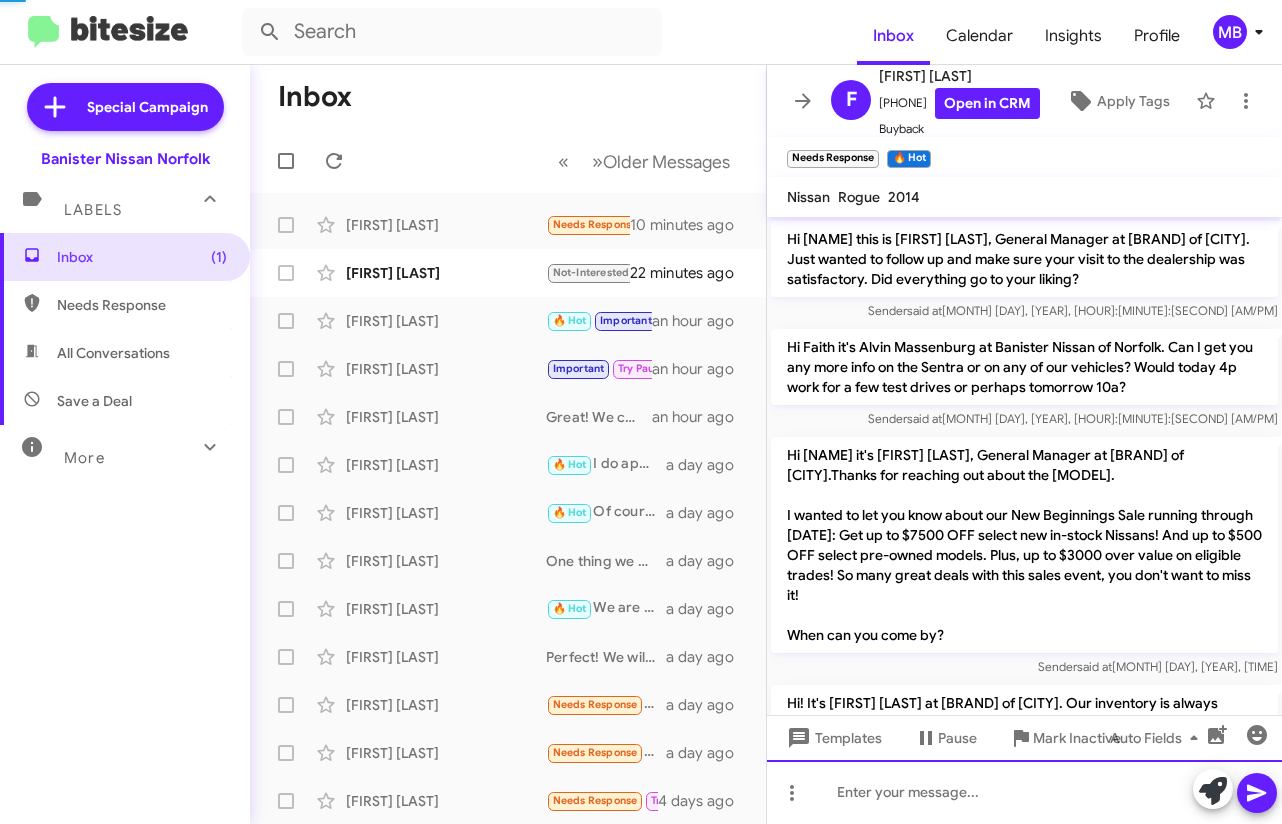 scroll, scrollTop: 100, scrollLeft: 0, axis: vertical 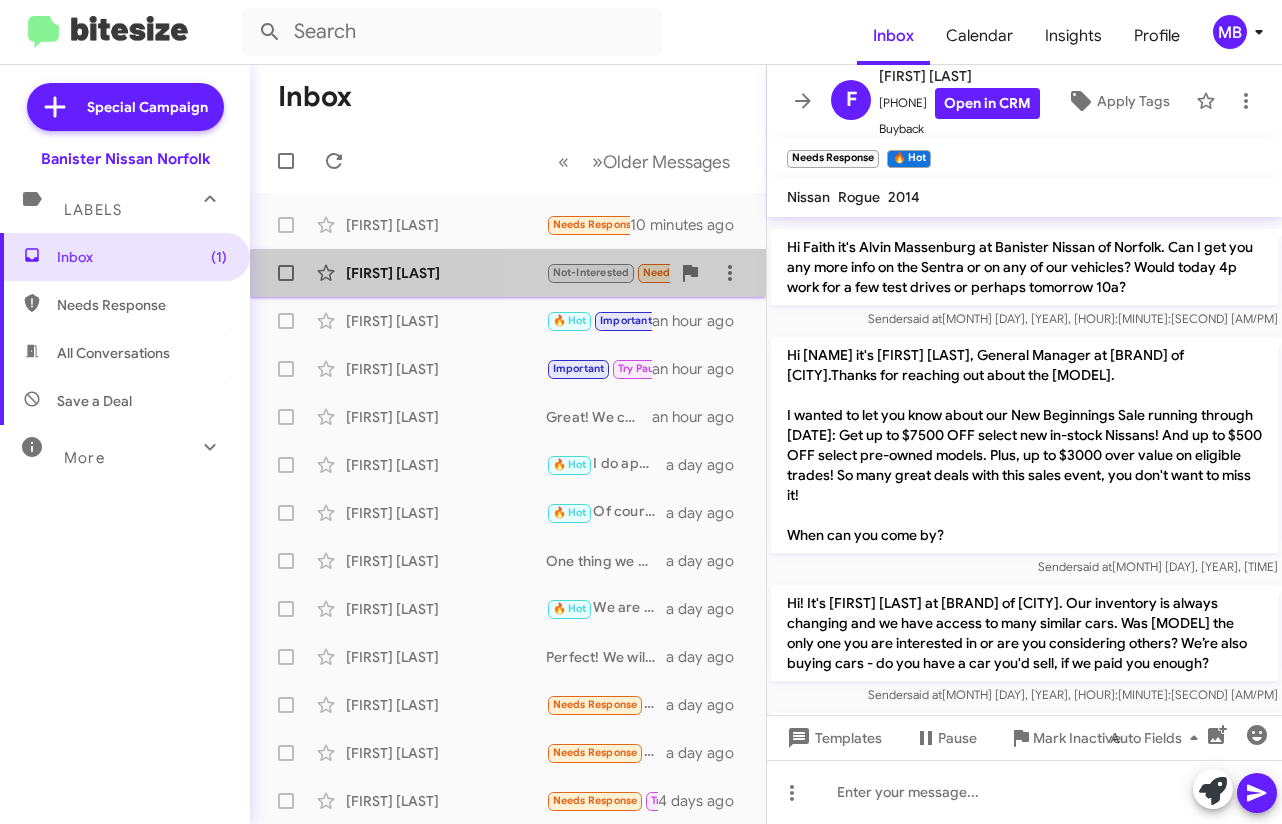 click on "Not-Interested" at bounding box center (591, 272) 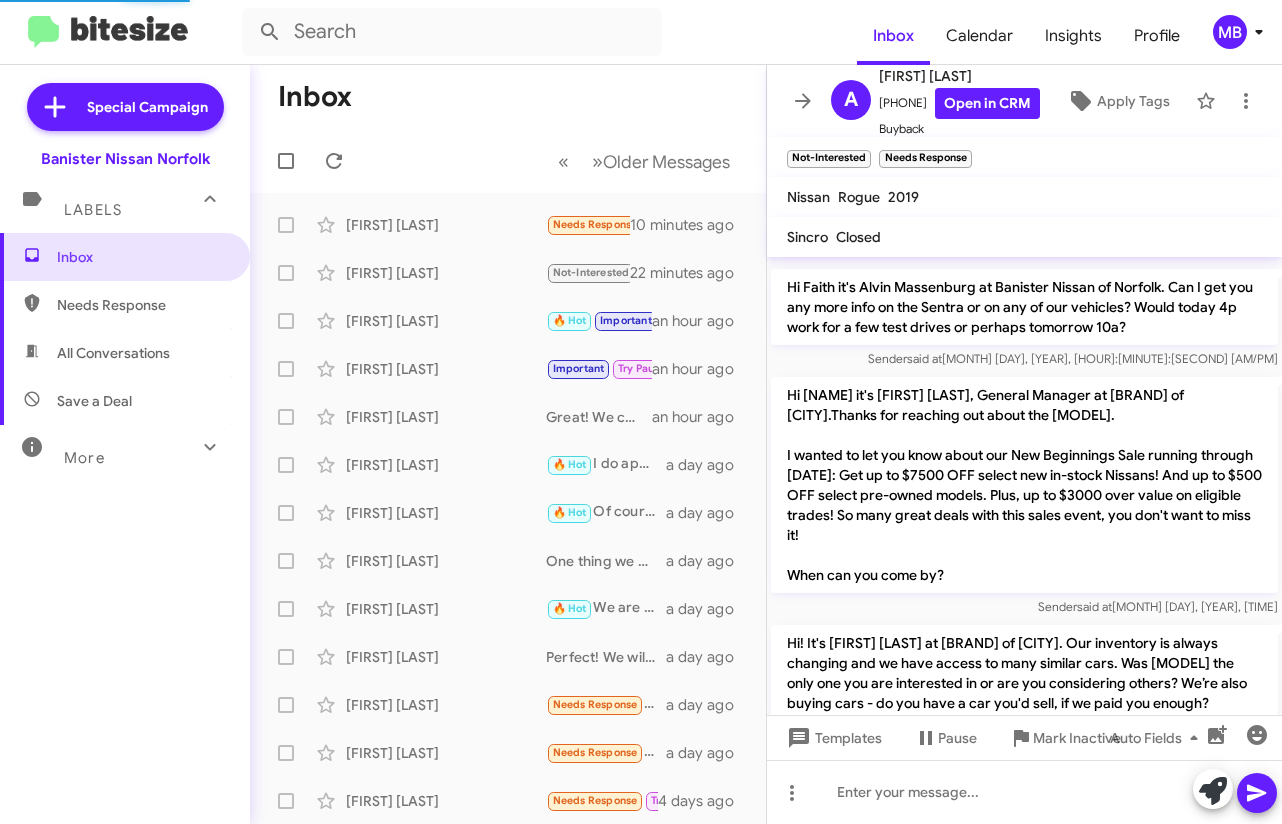 scroll, scrollTop: 254, scrollLeft: 0, axis: vertical 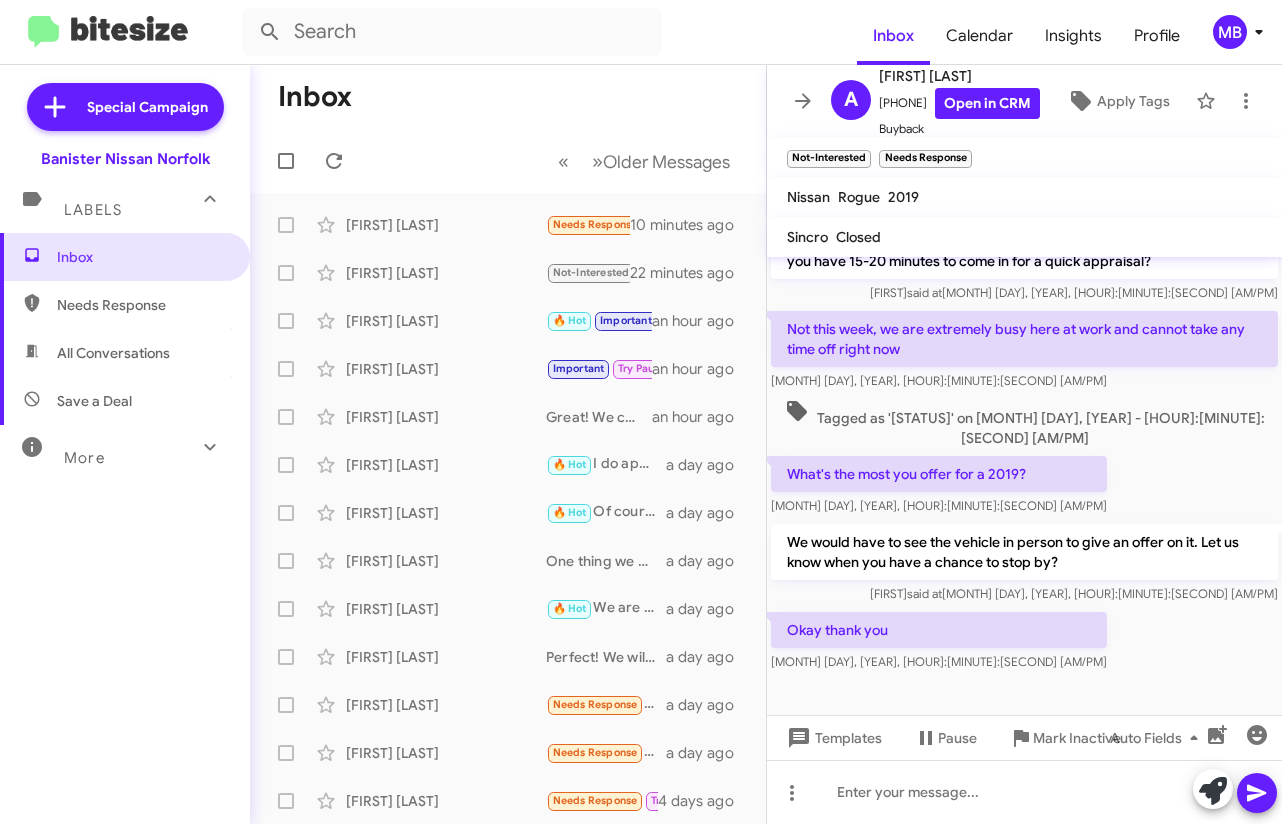 click on "Inbox" at bounding box center [508, 97] 